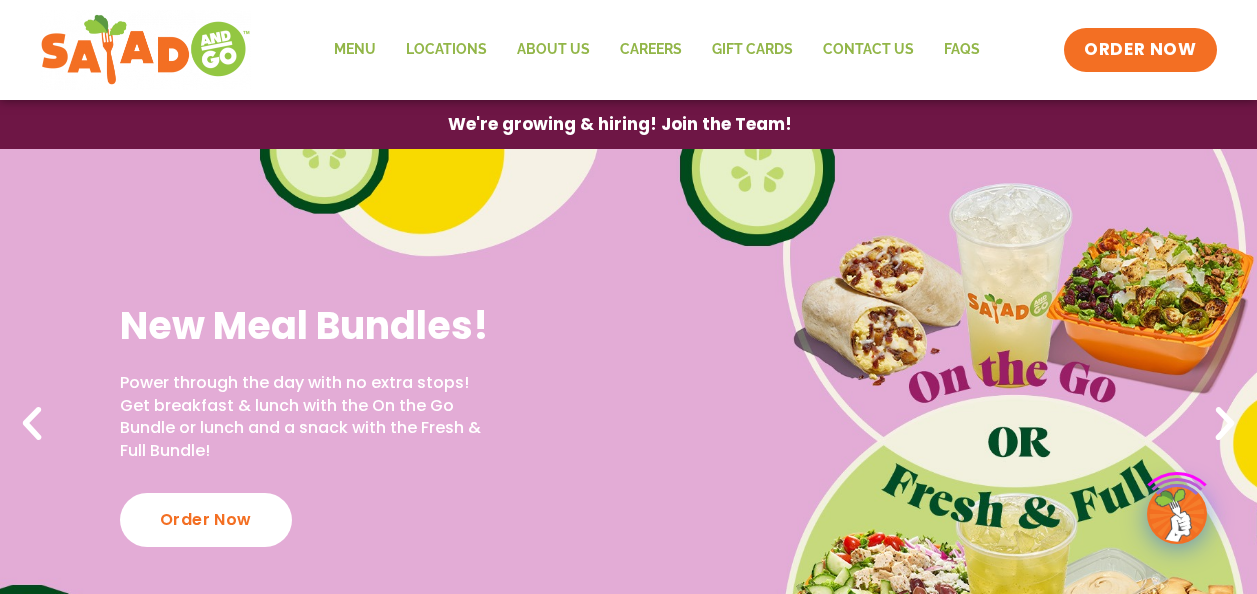 scroll, scrollTop: 160, scrollLeft: 0, axis: vertical 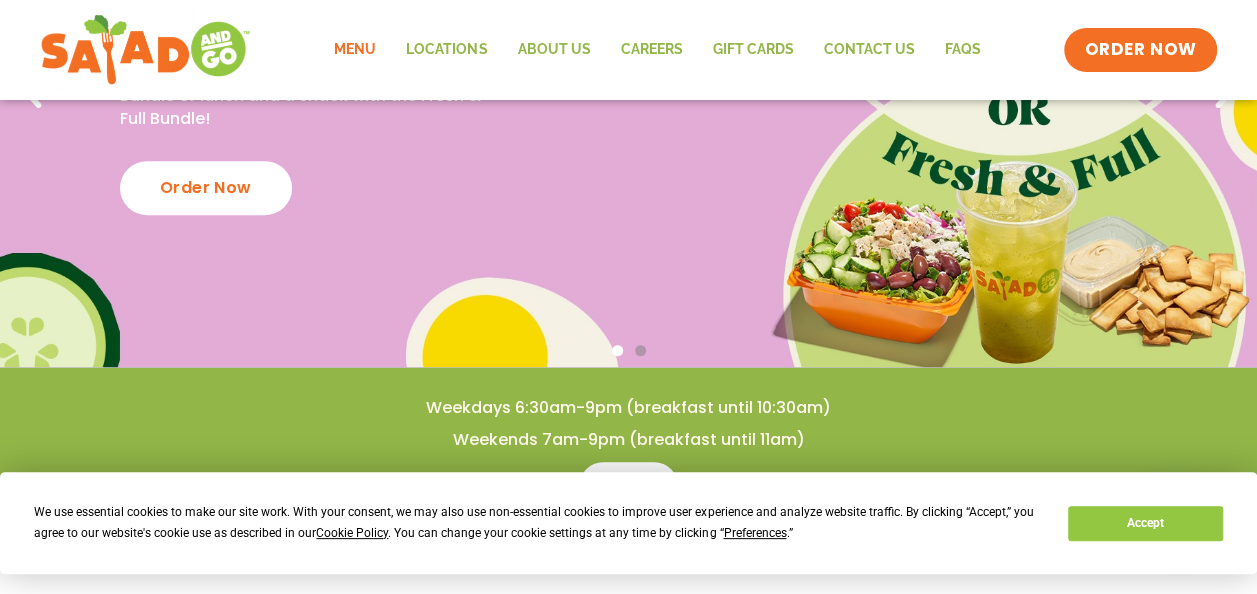 click on "Menu" 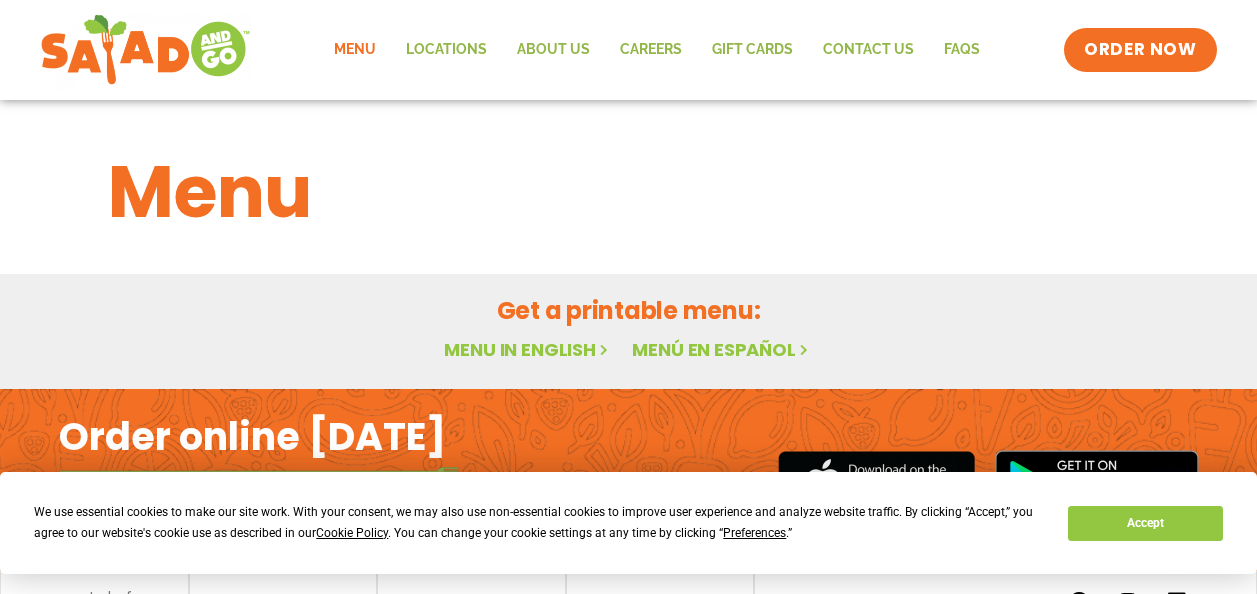 scroll, scrollTop: 110, scrollLeft: 0, axis: vertical 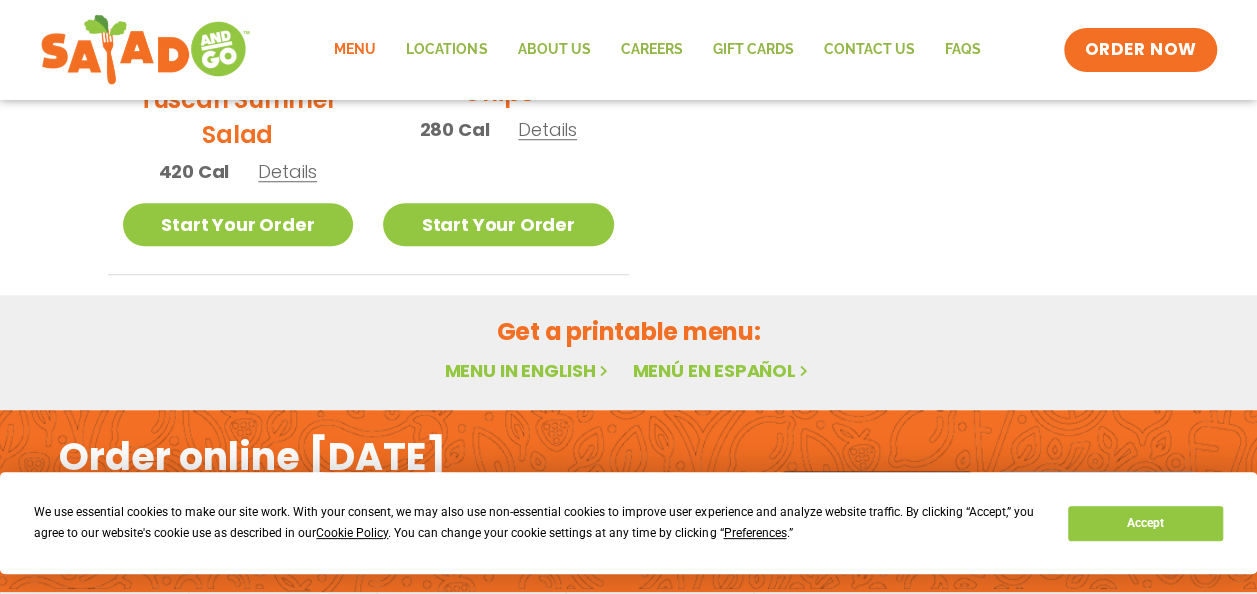 click on "Menu in English" at bounding box center (528, 370) 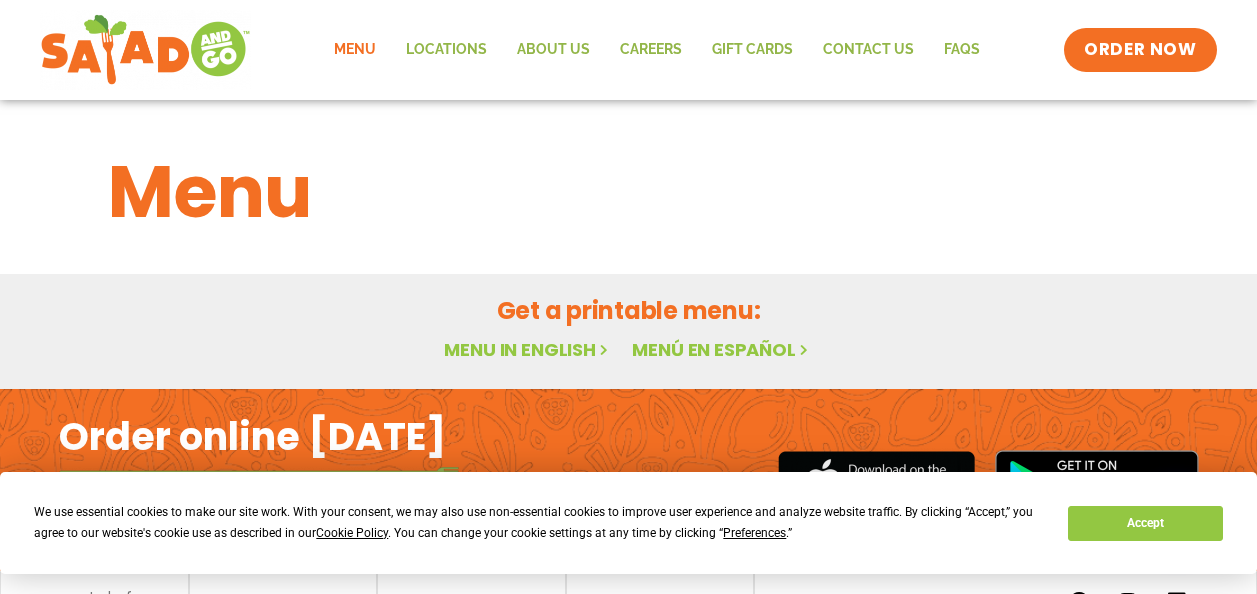 scroll, scrollTop: 0, scrollLeft: 0, axis: both 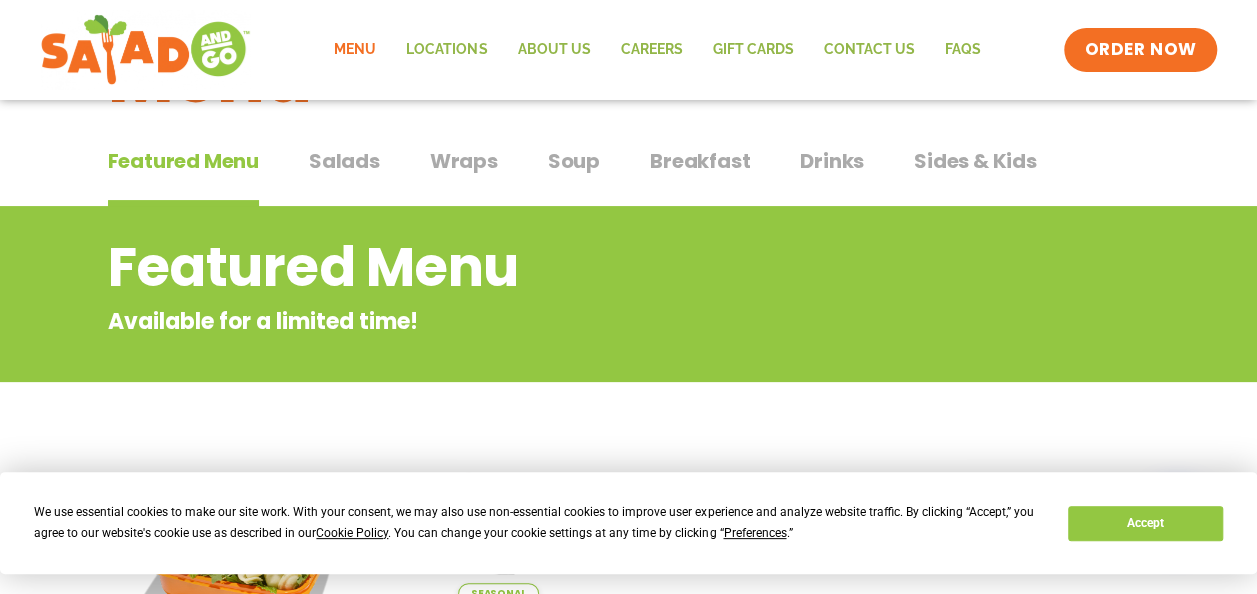 click on "Salads   Salads" at bounding box center (344, 176) 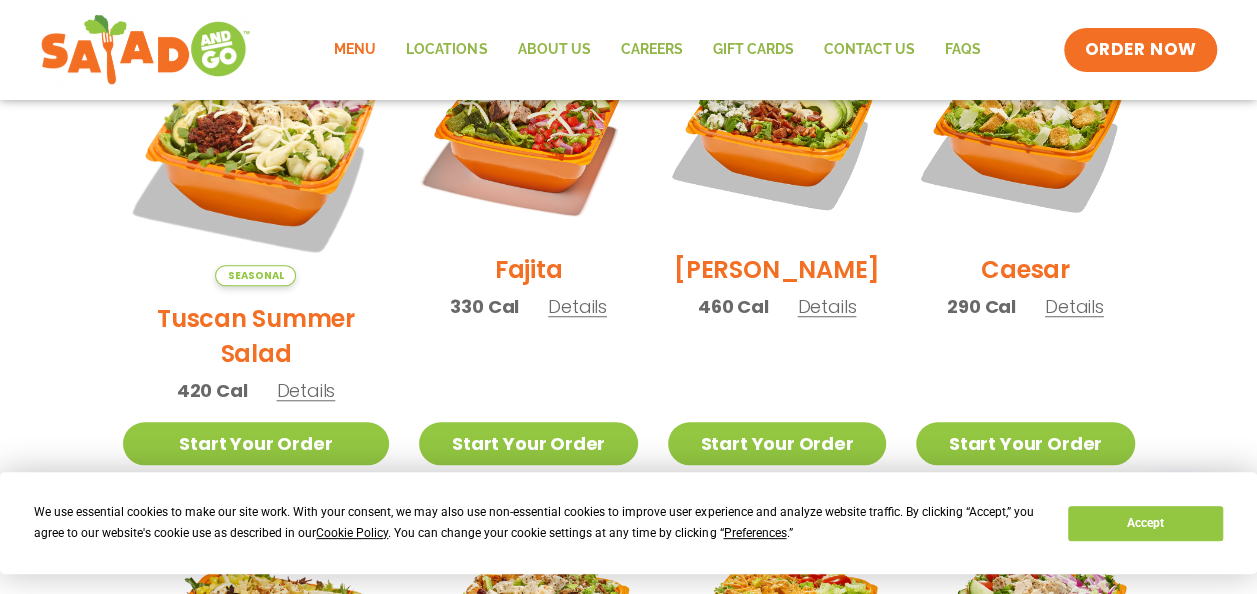 scroll, scrollTop: 627, scrollLeft: 0, axis: vertical 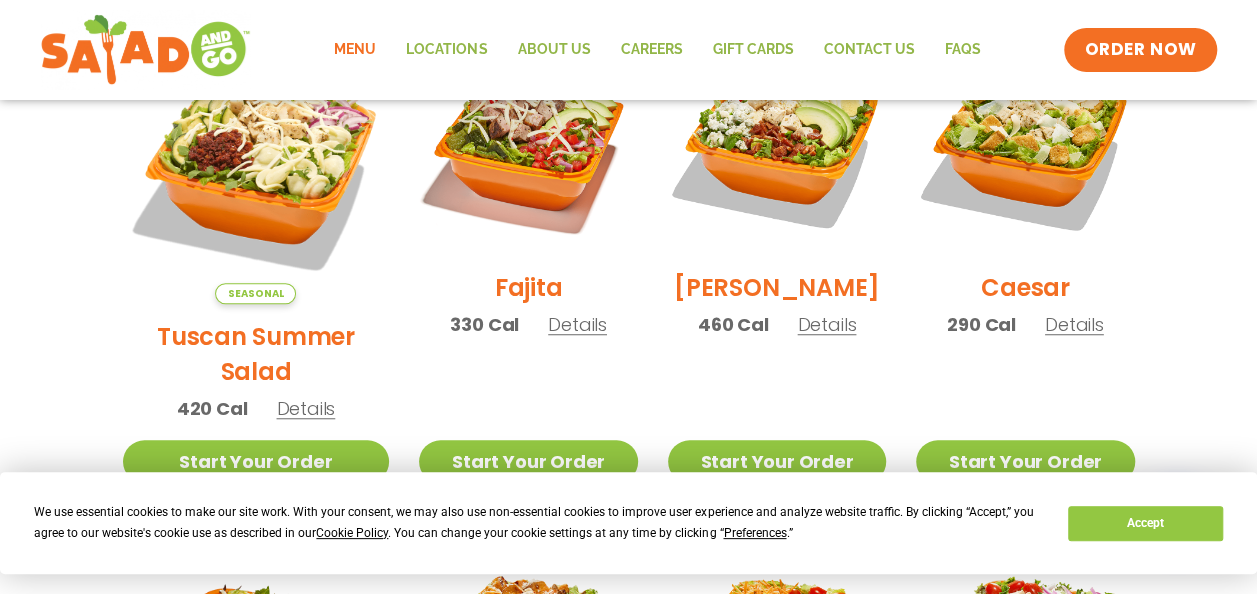 click on "Seasonal Tuscan Summer Salad   420 Cal   Details" at bounding box center [256, 238] 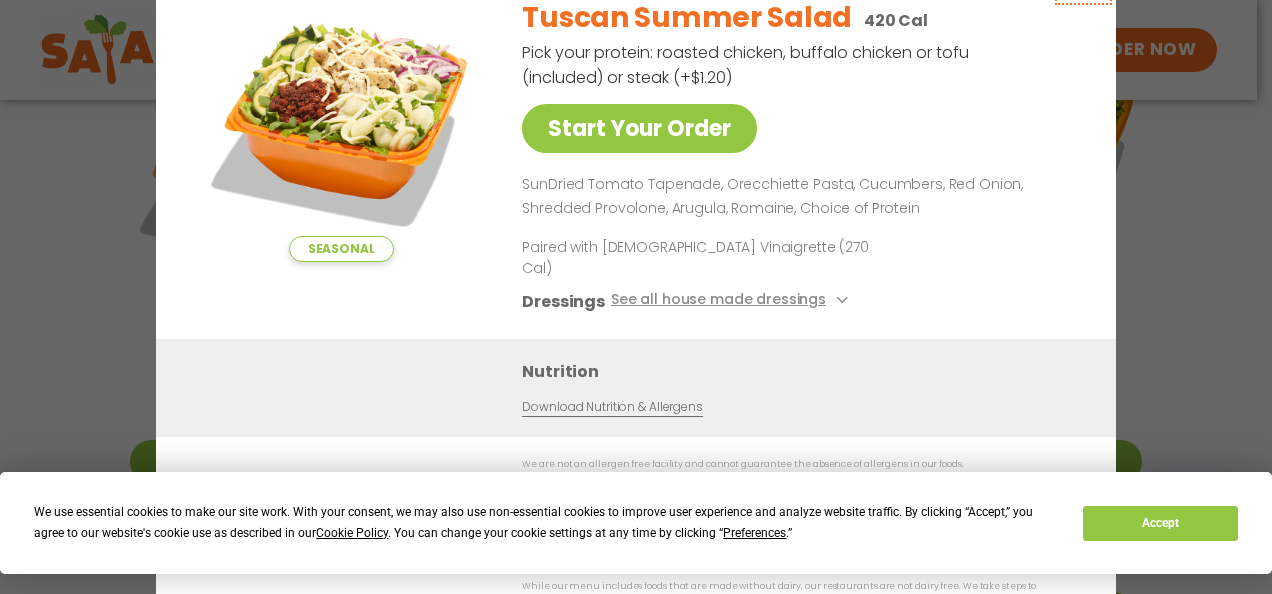 click at bounding box center [1083, -25] 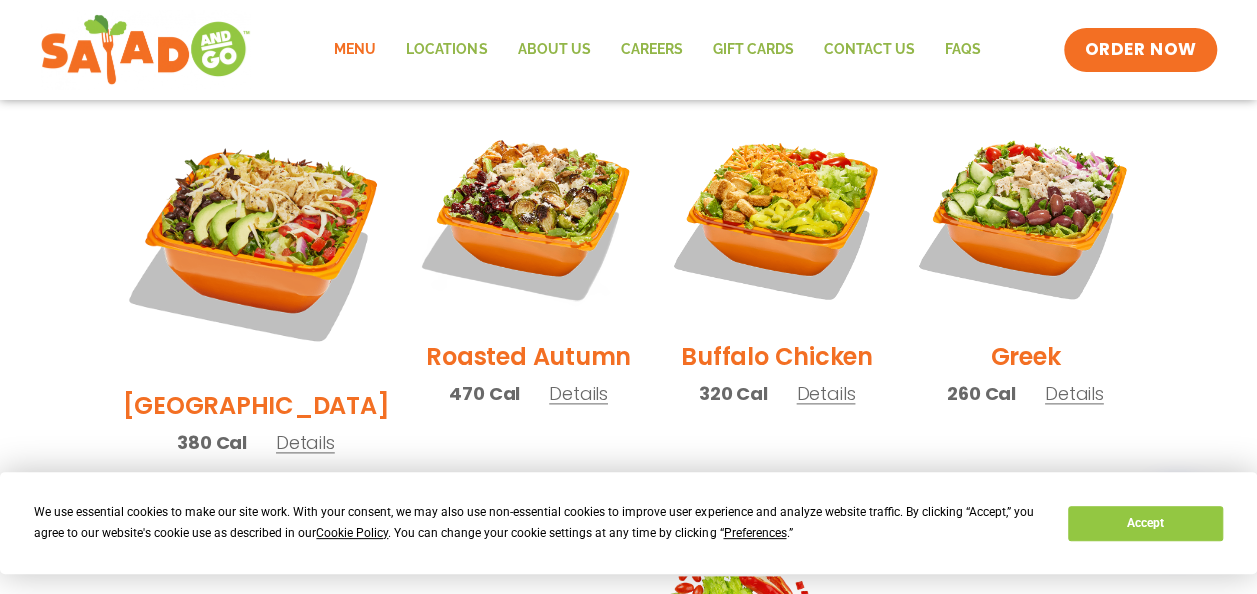 scroll, scrollTop: 1064, scrollLeft: 0, axis: vertical 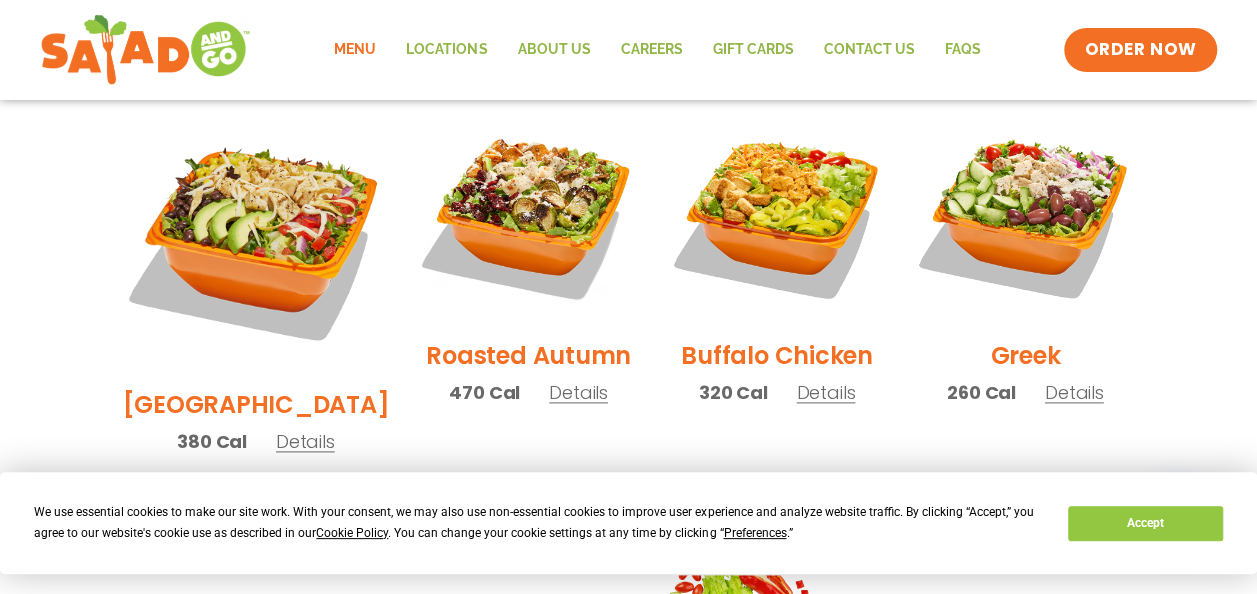 click on "Details" at bounding box center (1074, 392) 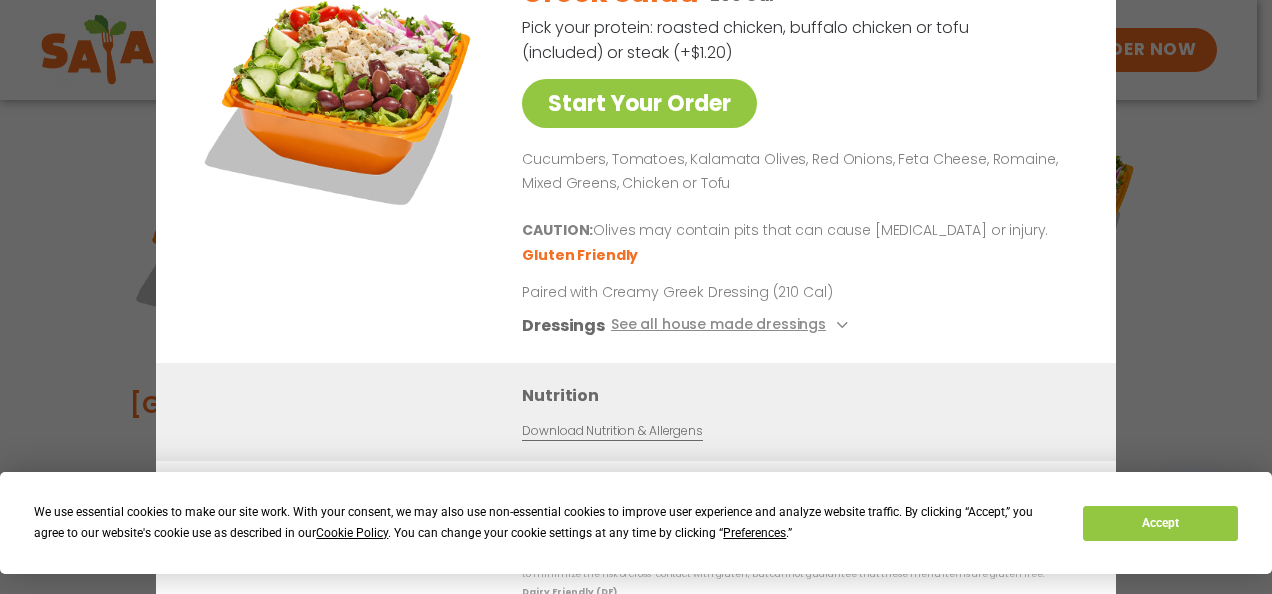 click on "Start Your Order Greek Salad  260 Cal  Pick your protein: roasted chicken, buffalo chicken or tofu (included) or steak (+$1.20)   Start Your Order Cucumbers, Tomatoes, Kalamata Olives, Red Onions, Feta Cheese, Romaine, Mixed Greens, Chicken or Tofu   CAUTION:  Olives may contain pits that can cause choking or injury. Gluten Friendly Paired with Creamy Greek Dressing (210 Cal) Dressings   See all house made dressings    Creamy Greek GF   Balsamic Vinaigrette GF DF V   BBQ Ranch GF   Caesar GF   Creamy Blue Cheese GF   Jalapeño Ranch GF   Ranch GF   Thai Peanut GF DF Nutrition   Download Nutrition & Allergens We are not an allergen free facility and cannot guarantee the absence of allergens in our foods. Nutrition information is based on our standard recipes and portion sizes. Click Nutrition & Allergens above for more details. Gluten Friendly (GF) Dairy Friendly (DF)" at bounding box center (636, 297) 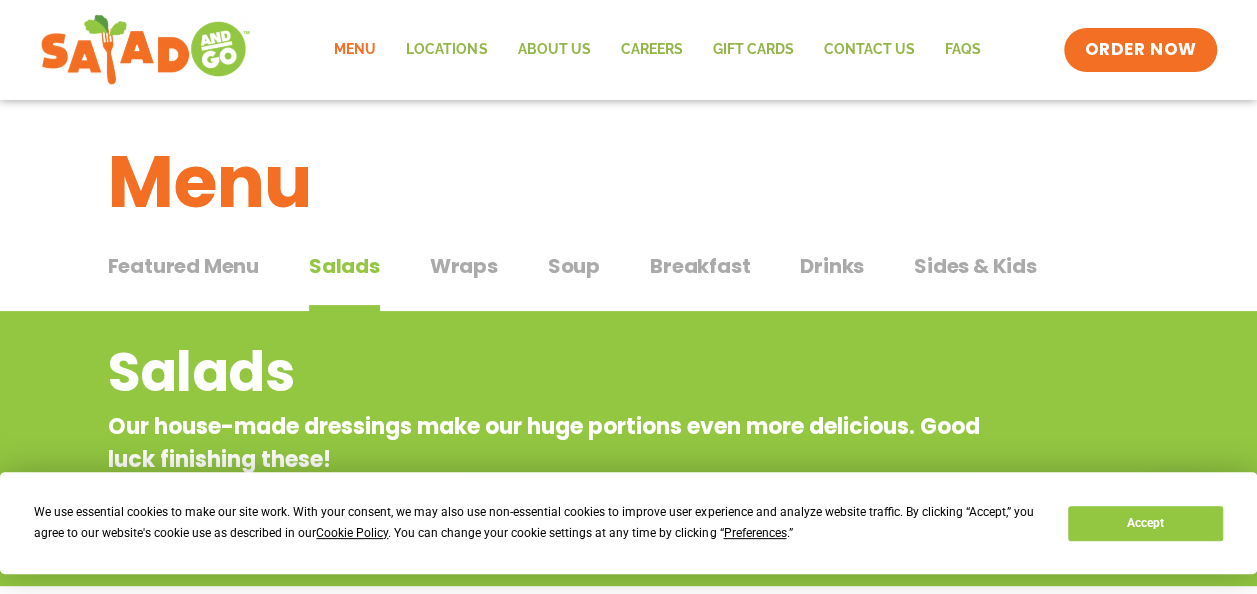scroll, scrollTop: 3, scrollLeft: 0, axis: vertical 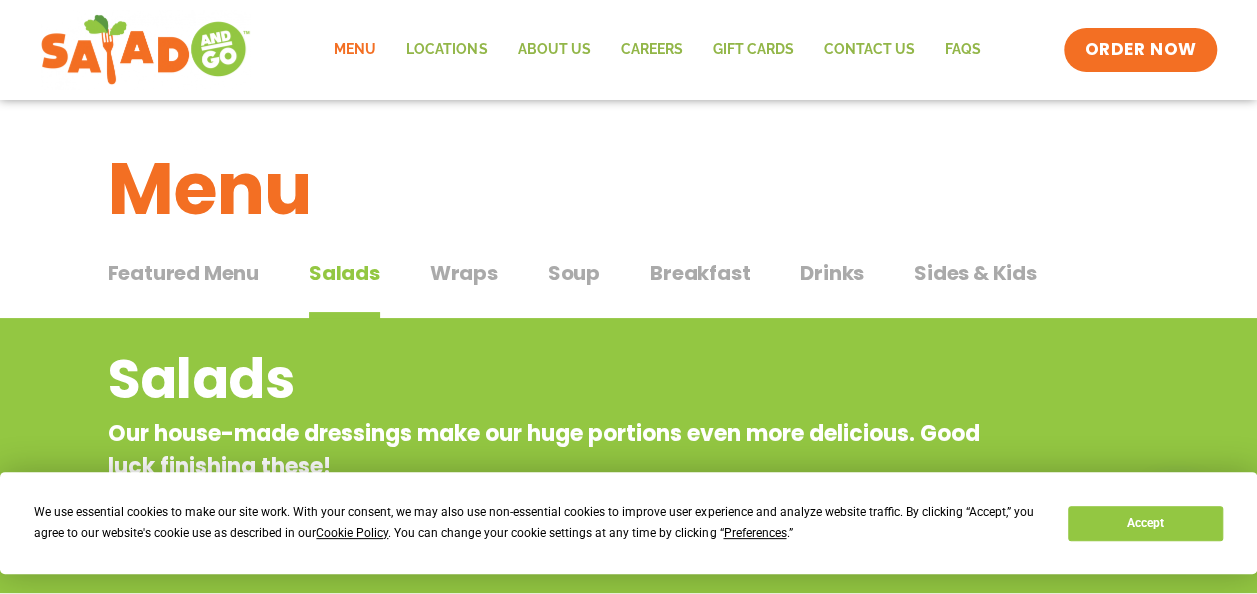 click on "Wraps" at bounding box center [464, 273] 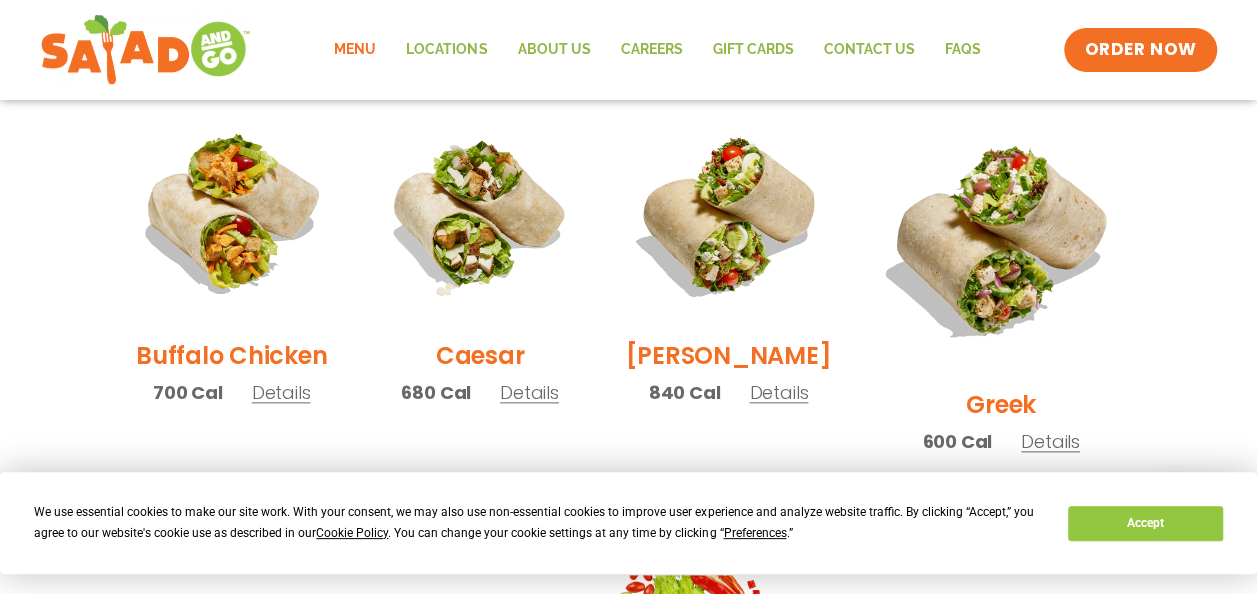 scroll, scrollTop: 1017, scrollLeft: 0, axis: vertical 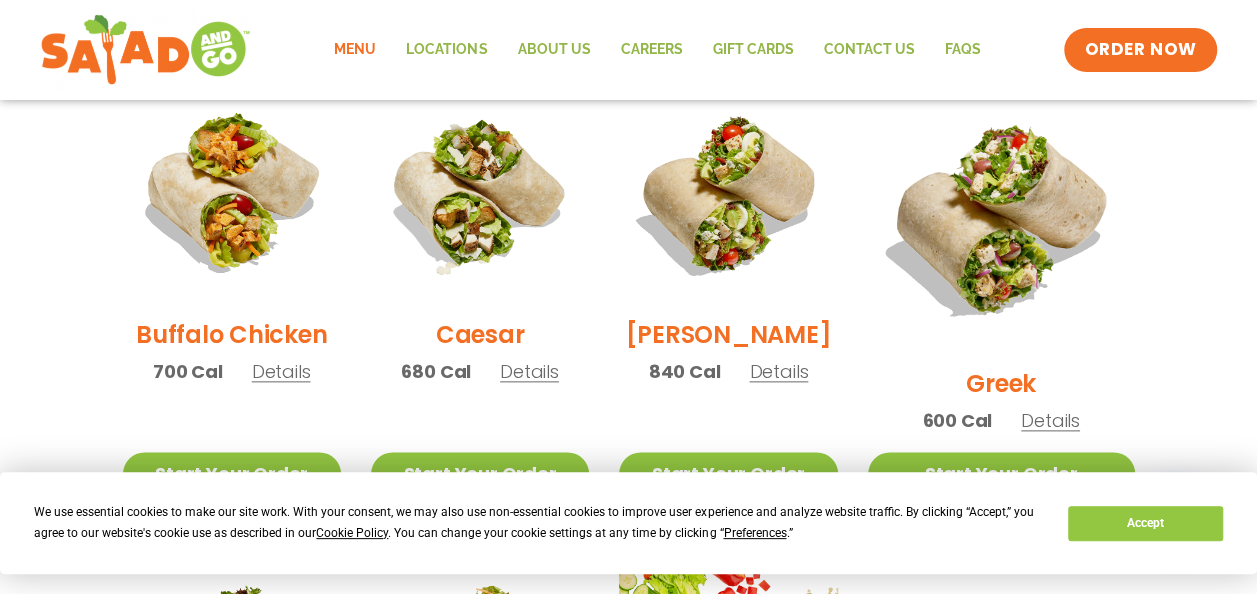 click on "Details" at bounding box center (529, 371) 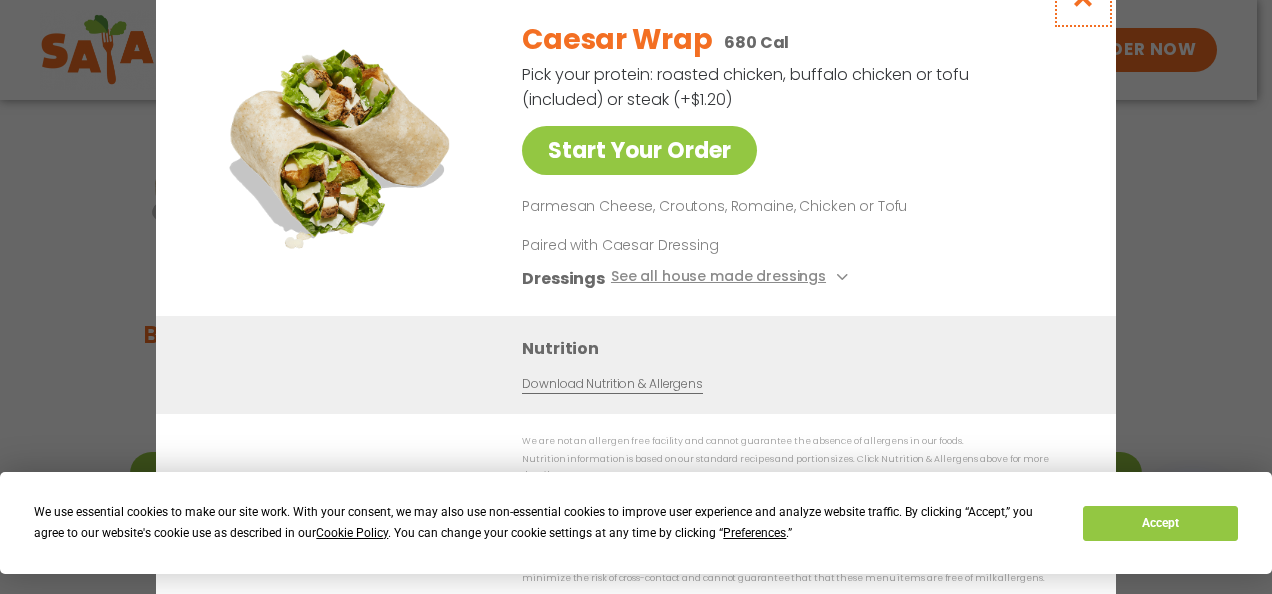 click at bounding box center (1083, -3) 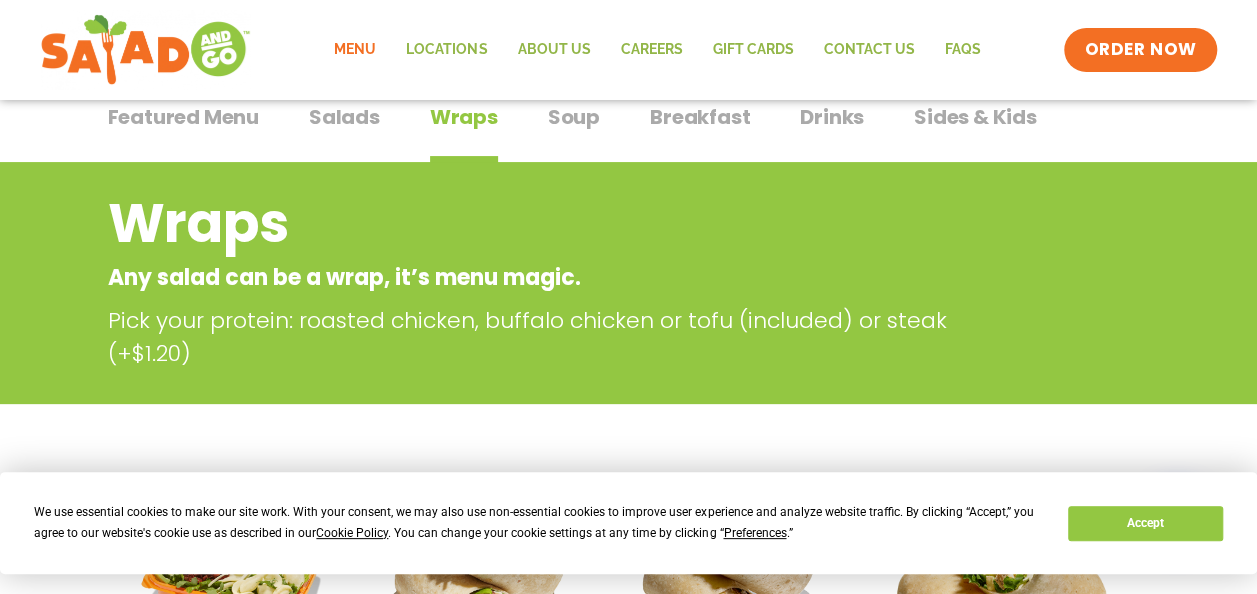 scroll, scrollTop: 0, scrollLeft: 0, axis: both 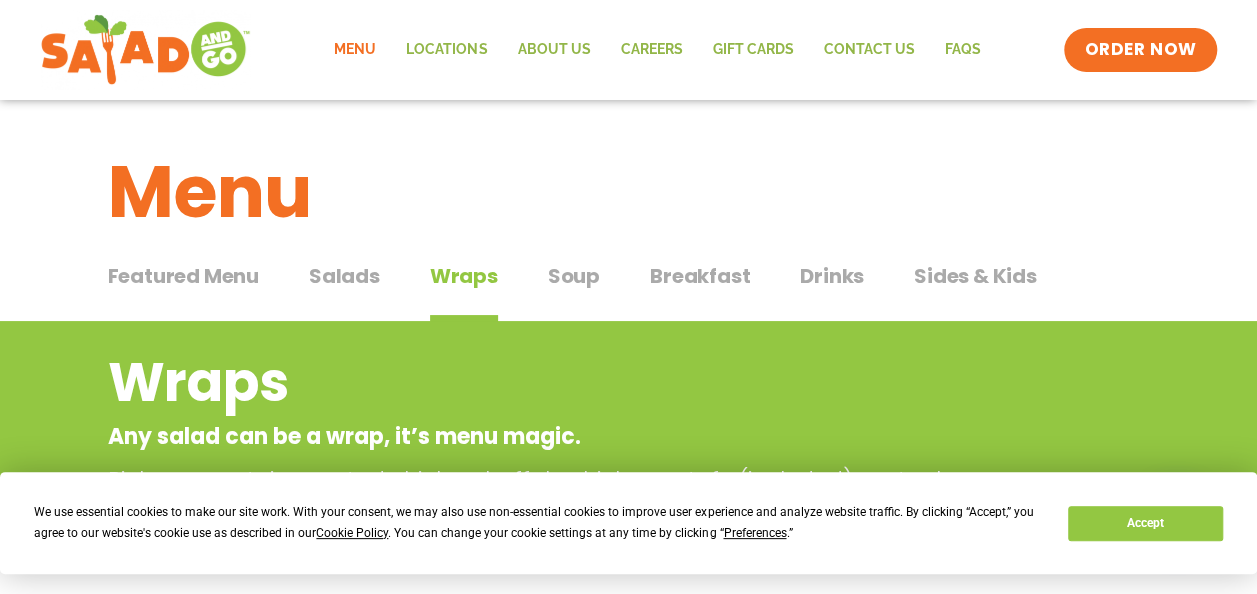 click on "Salads" at bounding box center (344, 276) 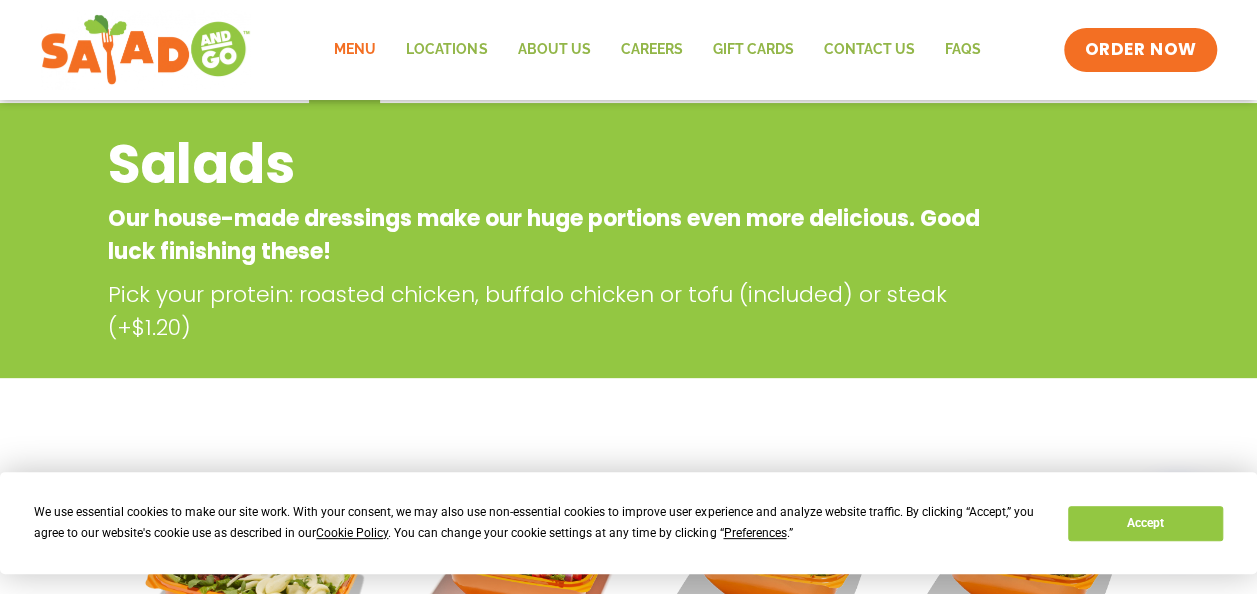 scroll, scrollTop: 59, scrollLeft: 0, axis: vertical 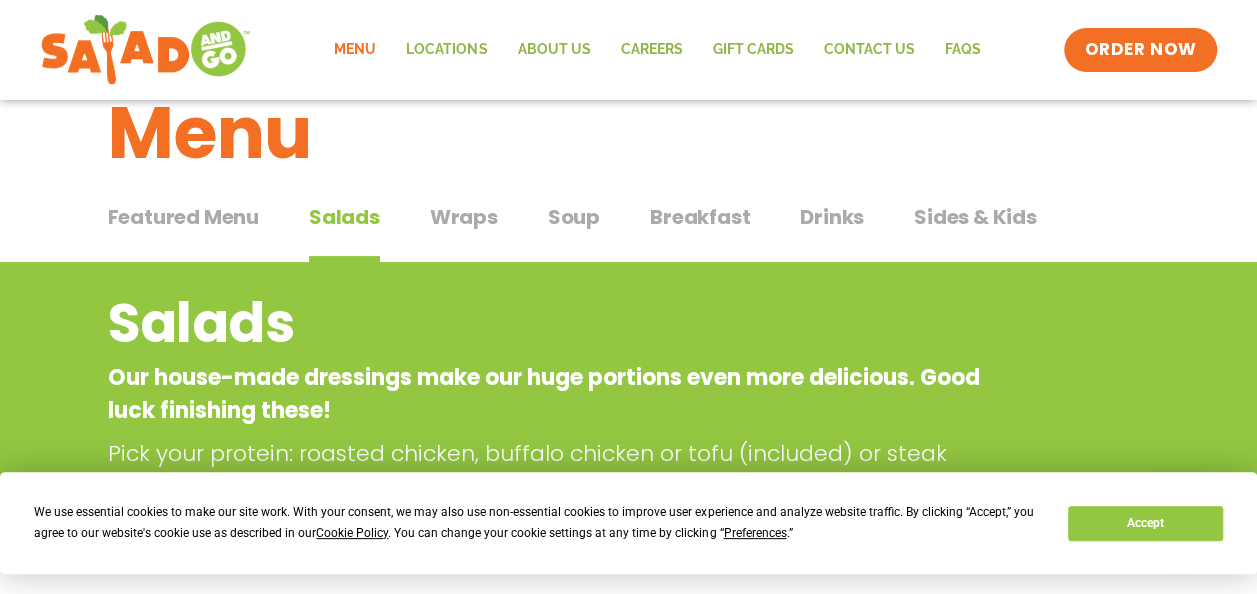 click on "Wraps" at bounding box center (464, 217) 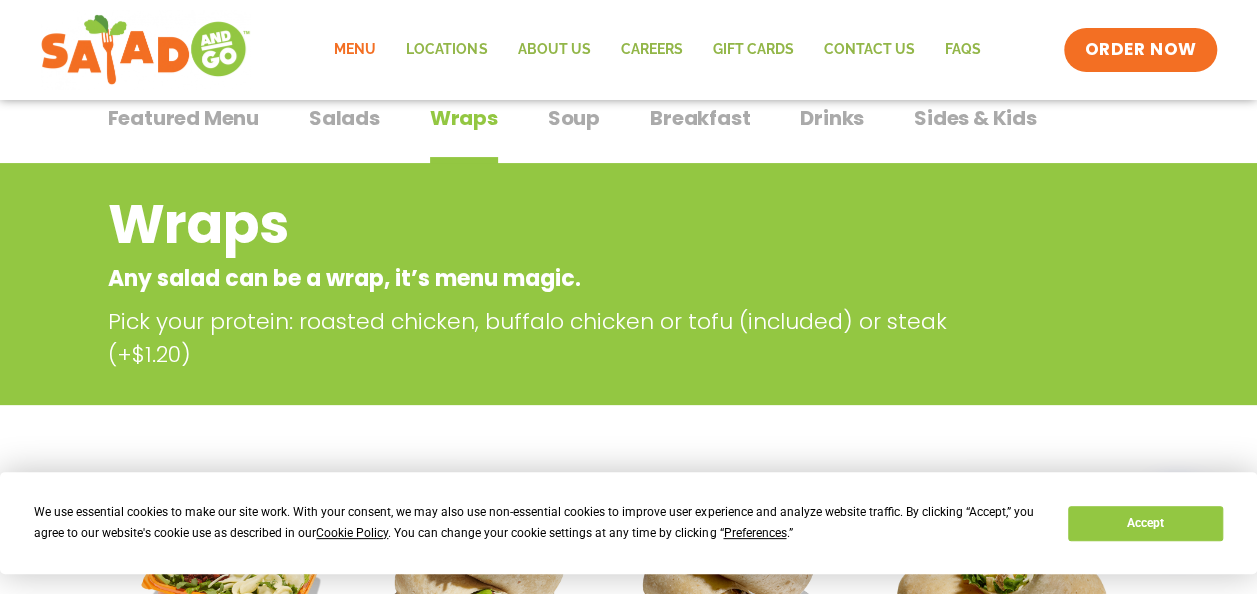 scroll, scrollTop: 159, scrollLeft: 0, axis: vertical 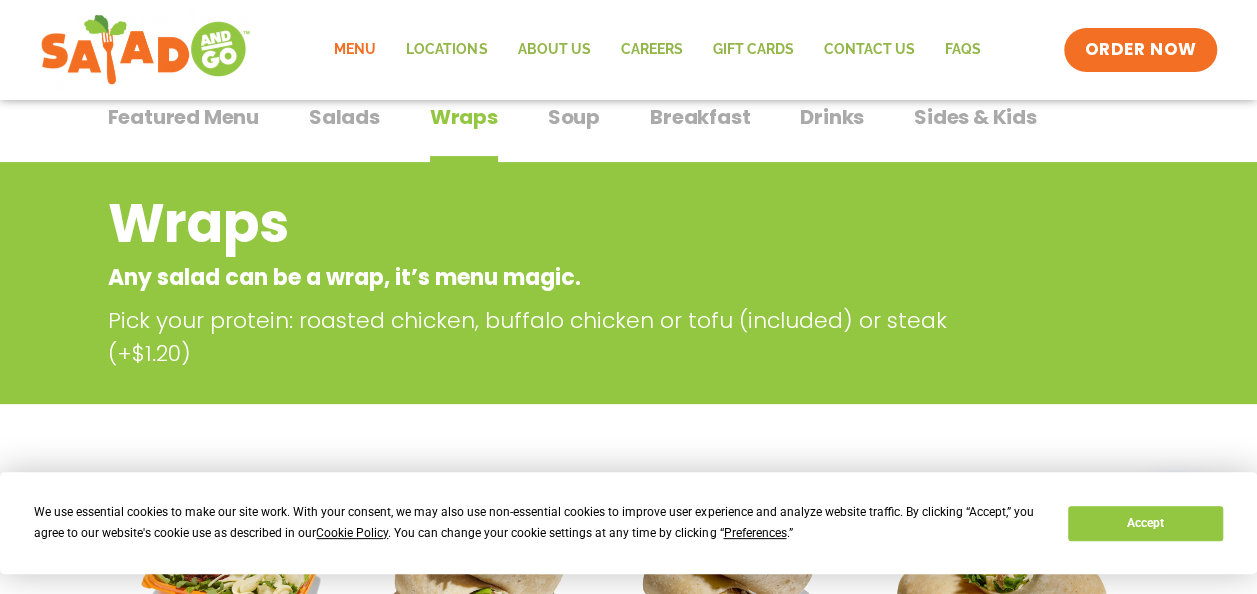 click on "Featured Menu   Featured Menu       Salads   Salads       Wraps   Wraps       Soup   Soup       Breakfast   Breakfast       Drinks   Drinks       Sides & Kids   Sides & Kids" at bounding box center (629, 129) 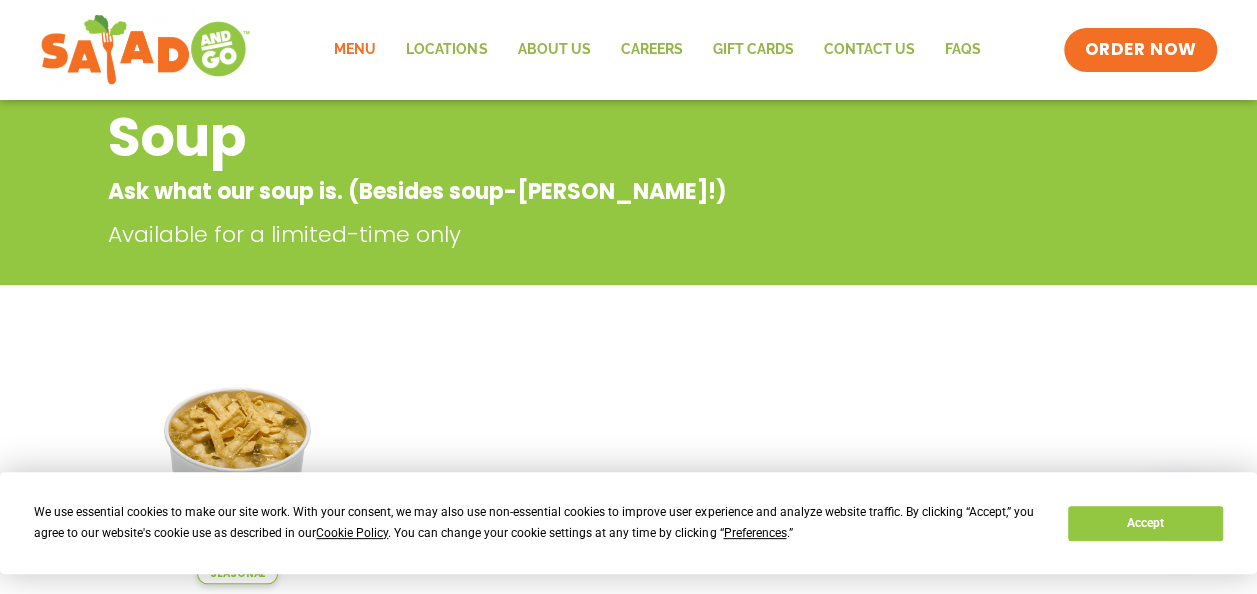 scroll, scrollTop: 0, scrollLeft: 0, axis: both 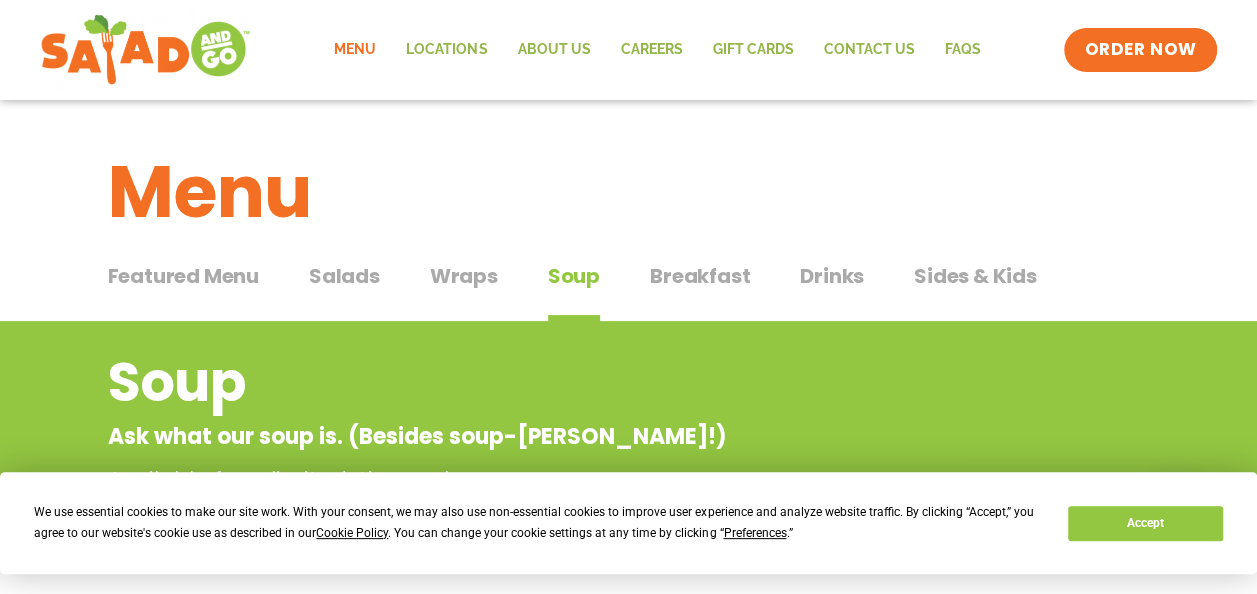 click on "Breakfast" at bounding box center (700, 276) 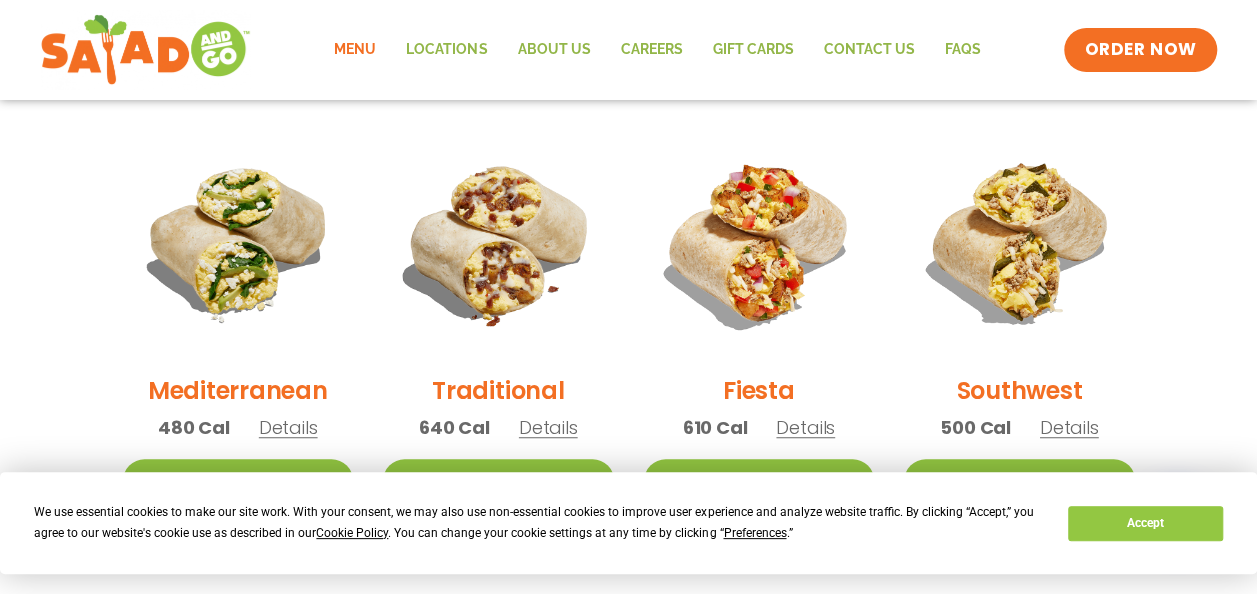 scroll, scrollTop: 534, scrollLeft: 0, axis: vertical 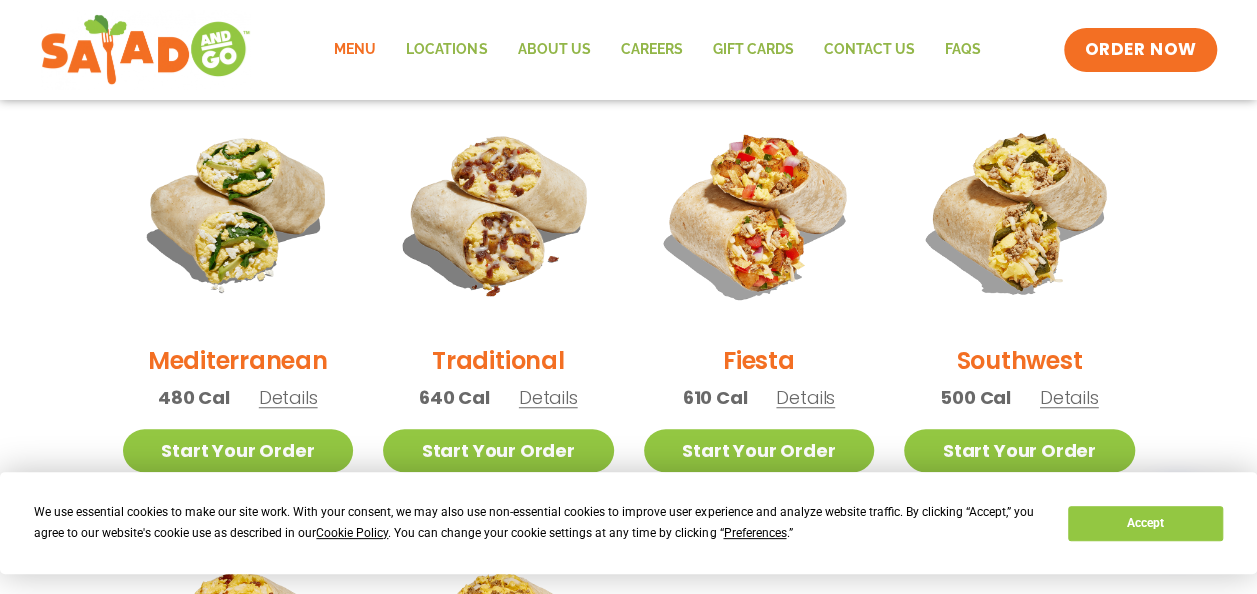 click on "We use essential cookies to make our site work. With your consent, we may also use non-essential cookies to improve user experience and analyze website traffic. By clicking “Accept,” you agree to our website's cookie use as described in our  Cookie Policy . You can change your cookie settings at any time by clicking “ Preferences .” Accept" at bounding box center [628, 523] 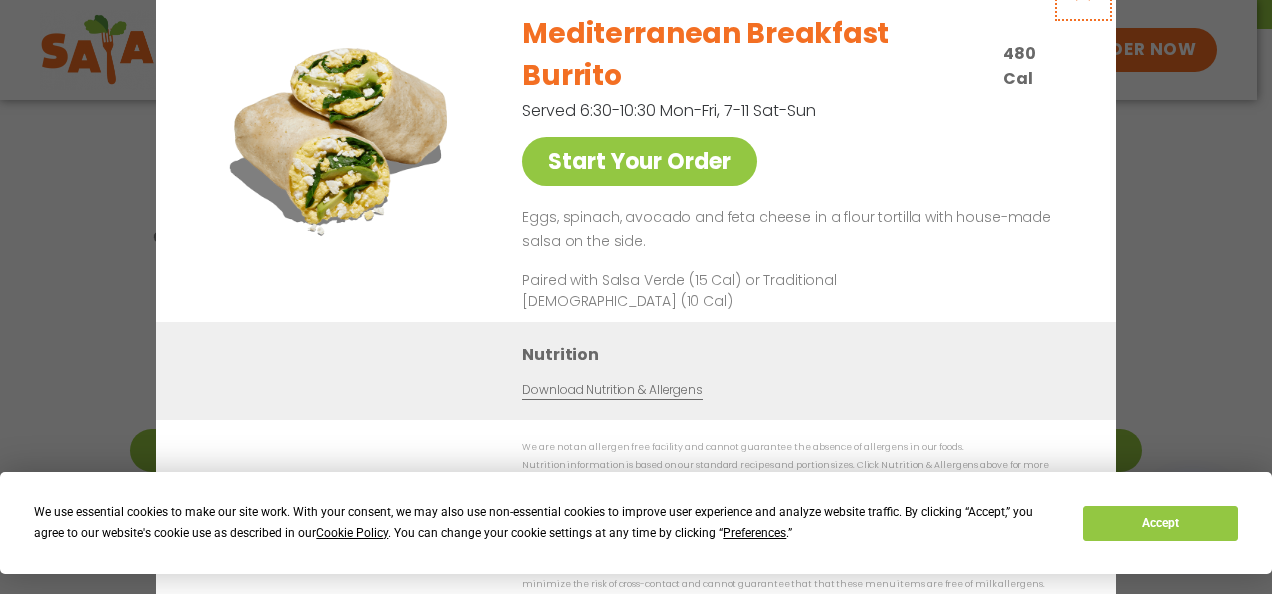 click at bounding box center (1083, -9) 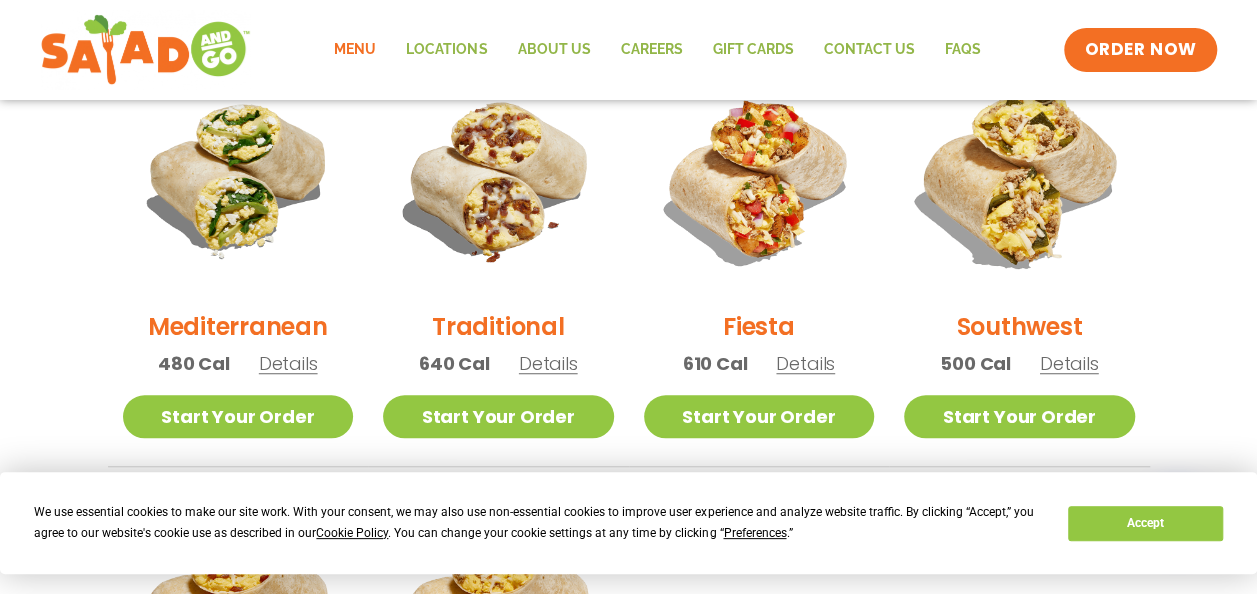 scroll, scrollTop: 575, scrollLeft: 0, axis: vertical 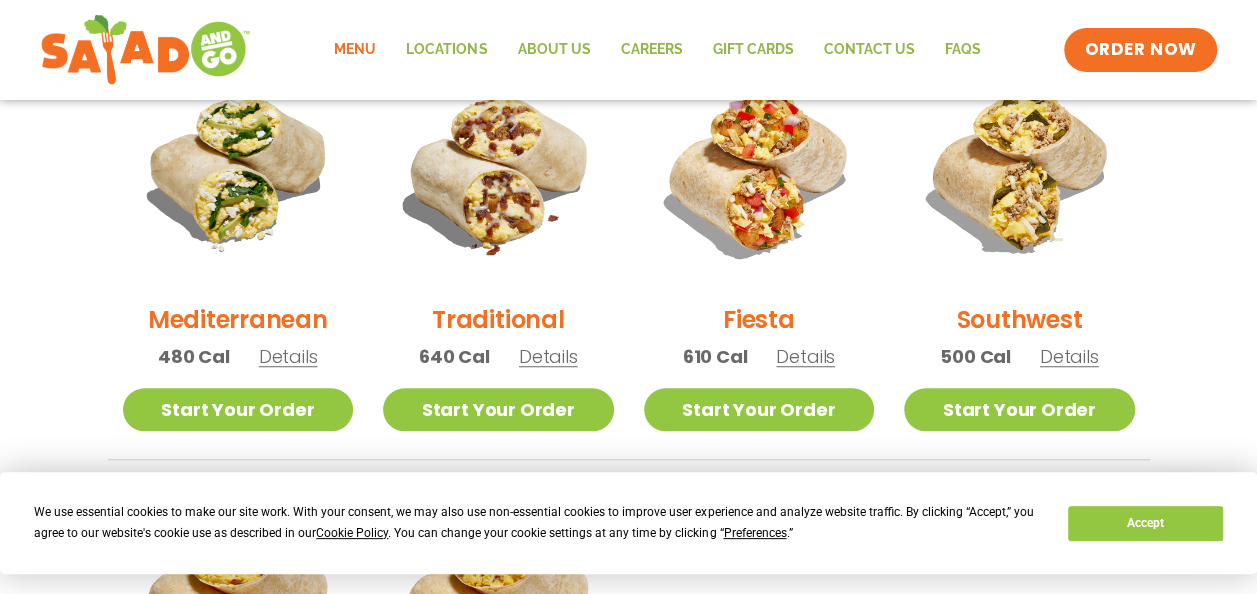 click on "Details" at bounding box center (548, 356) 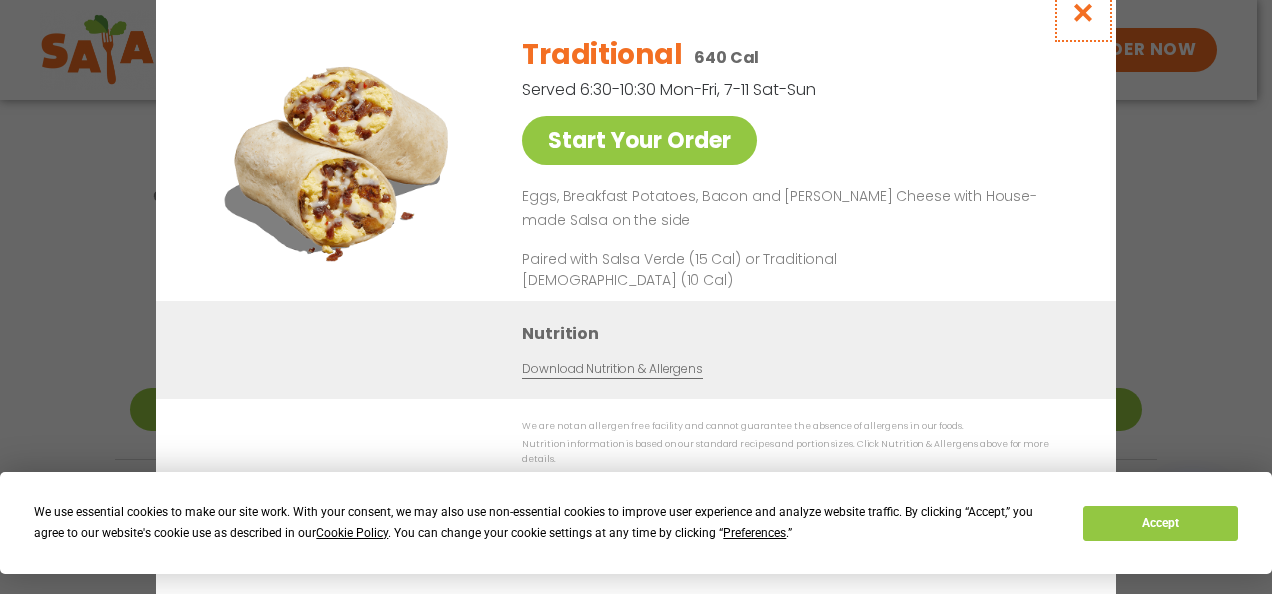 click at bounding box center [1083, 12] 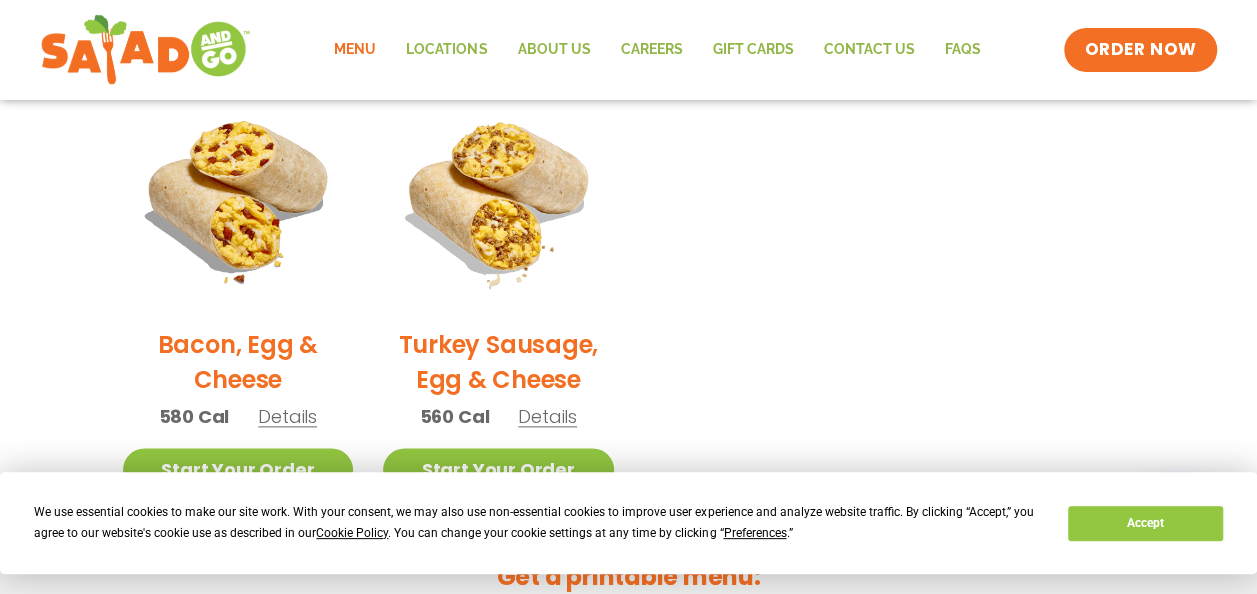 scroll, scrollTop: 0, scrollLeft: 0, axis: both 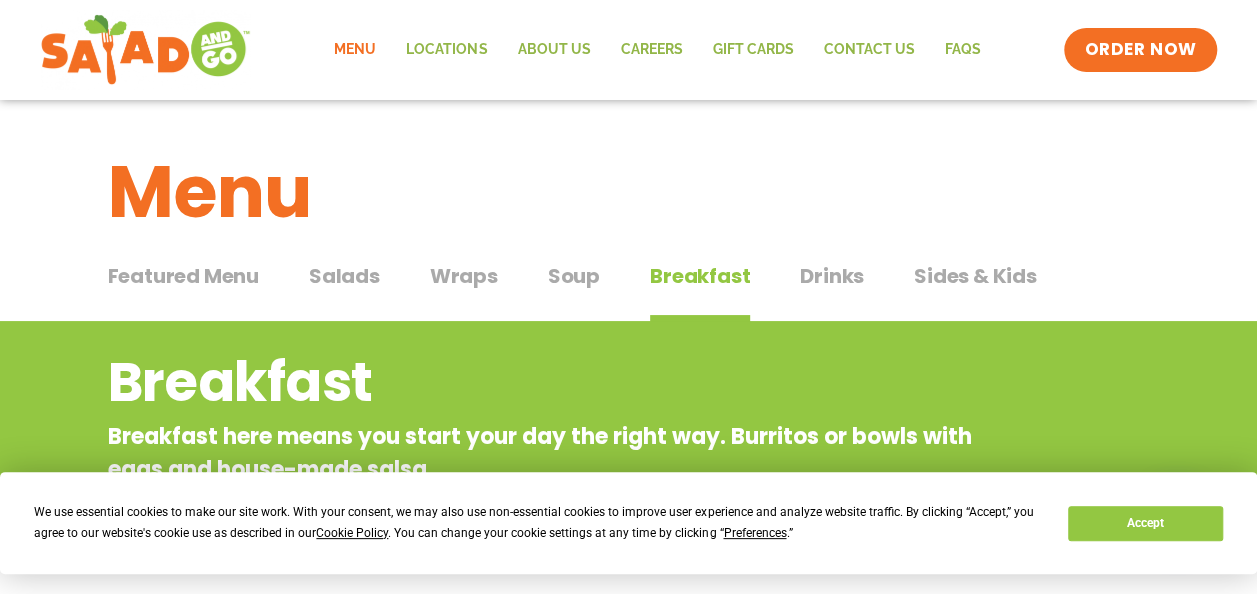 click on "Drinks" at bounding box center [832, 276] 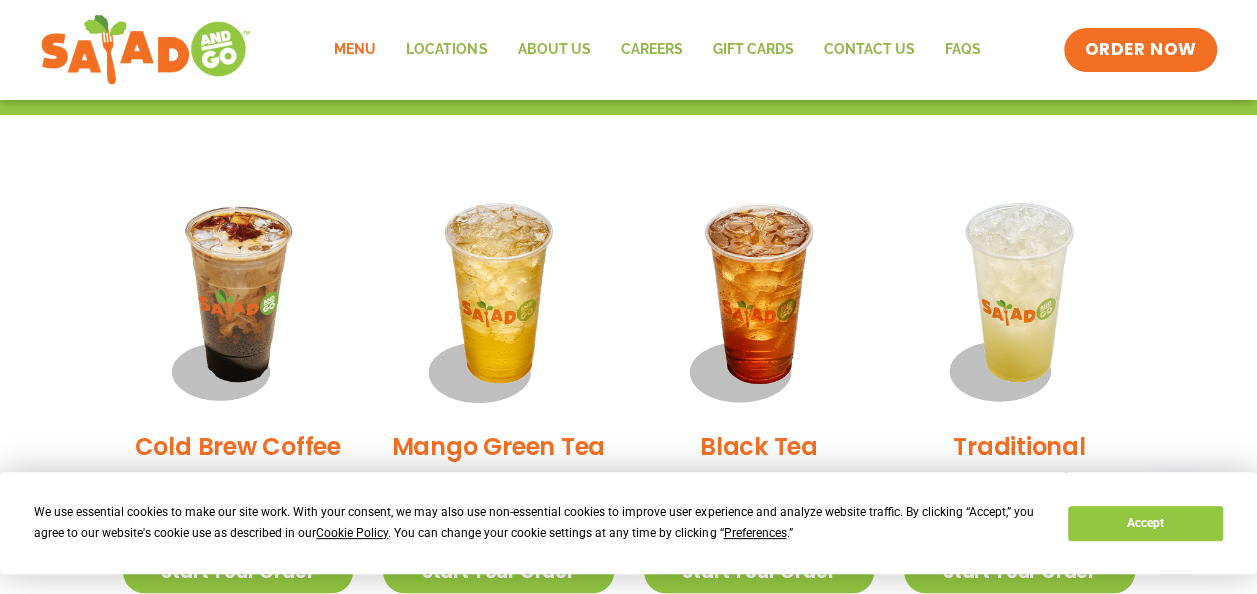 scroll, scrollTop: 0, scrollLeft: 0, axis: both 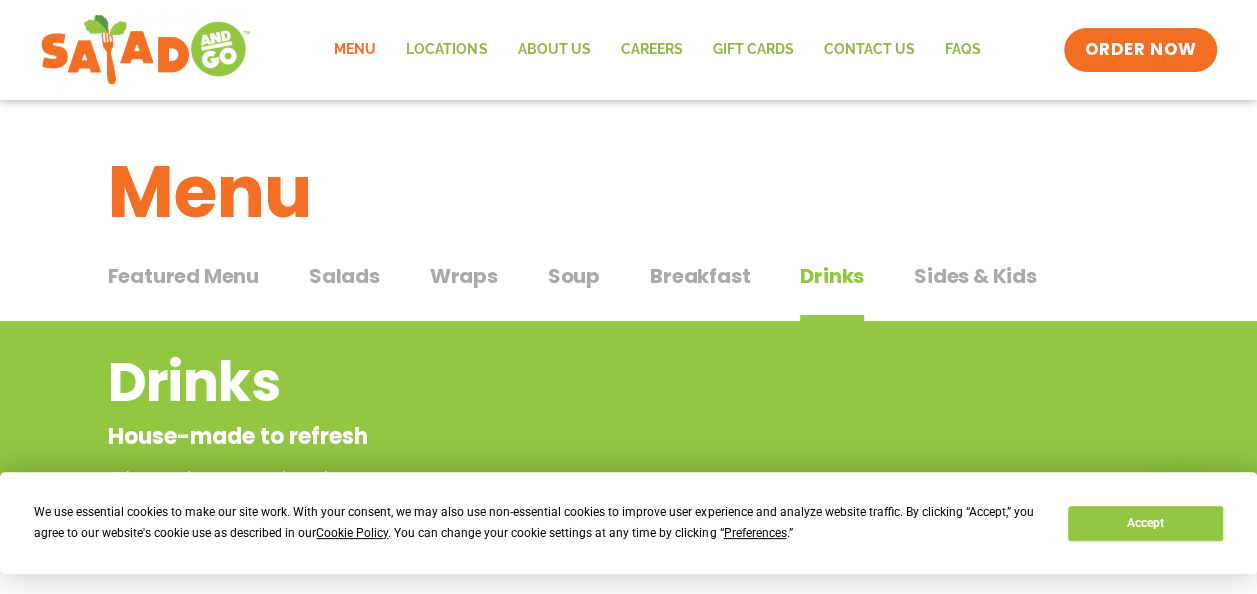 click on "Sides & Kids" at bounding box center (975, 276) 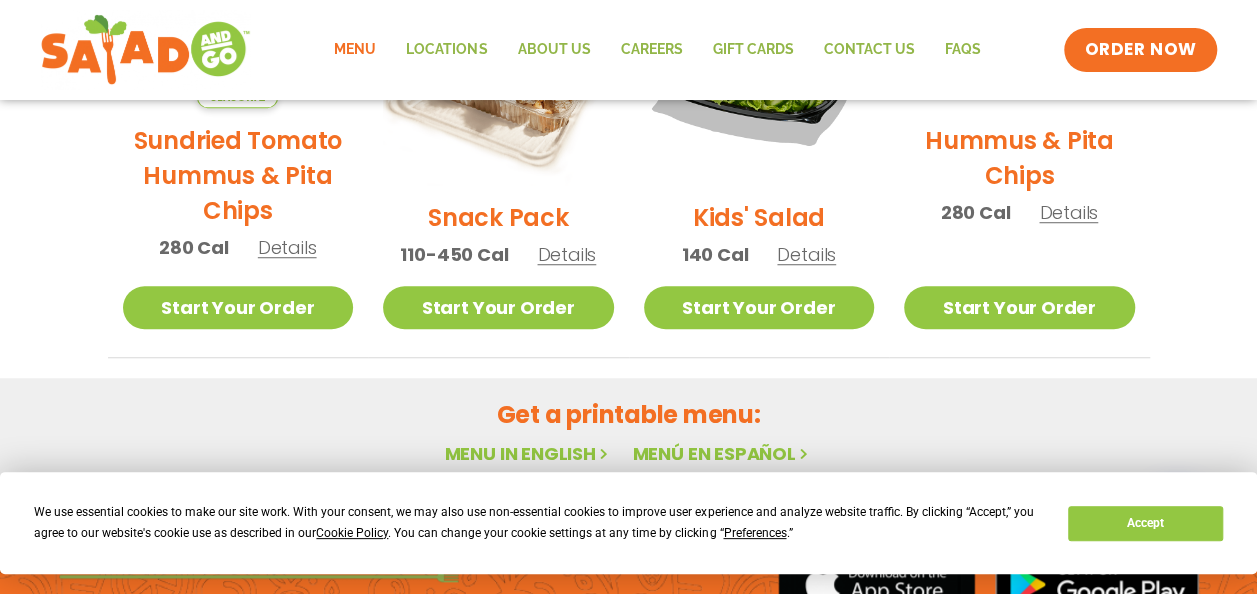 scroll, scrollTop: 0, scrollLeft: 0, axis: both 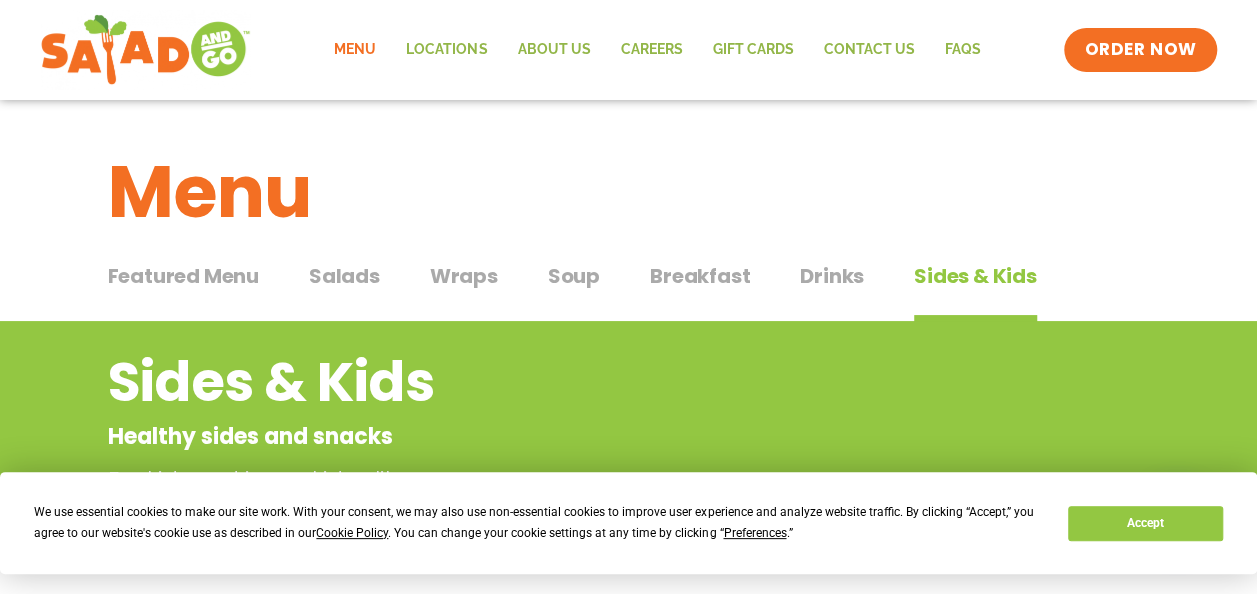 click on "Salads" at bounding box center [344, 276] 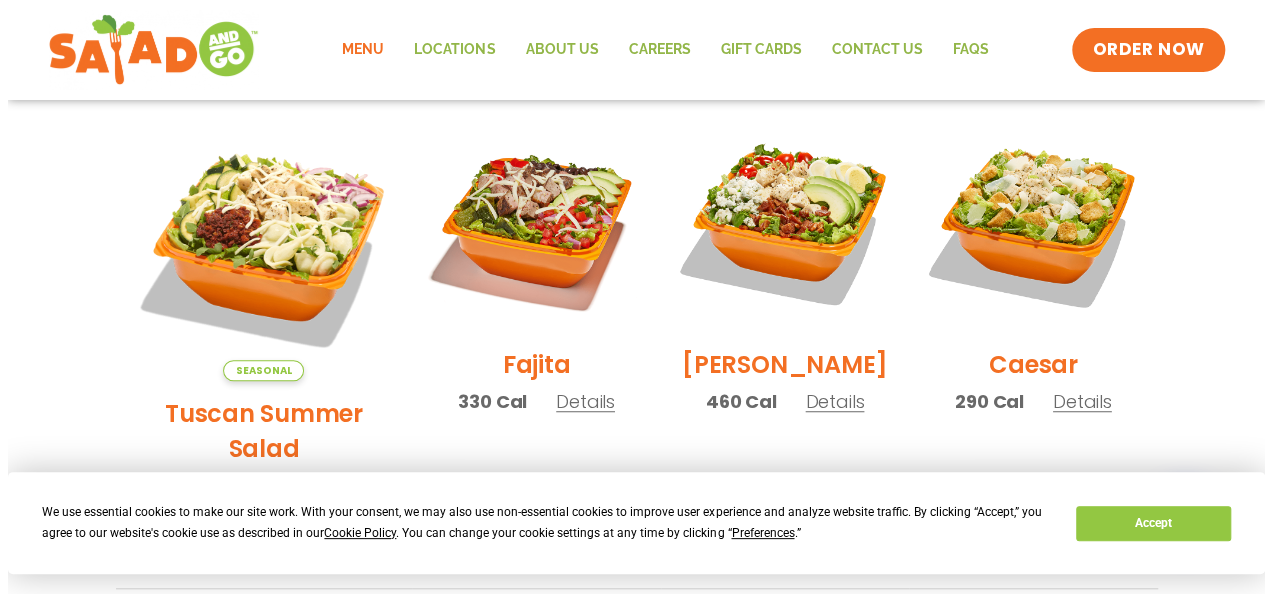 scroll, scrollTop: 551, scrollLeft: 0, axis: vertical 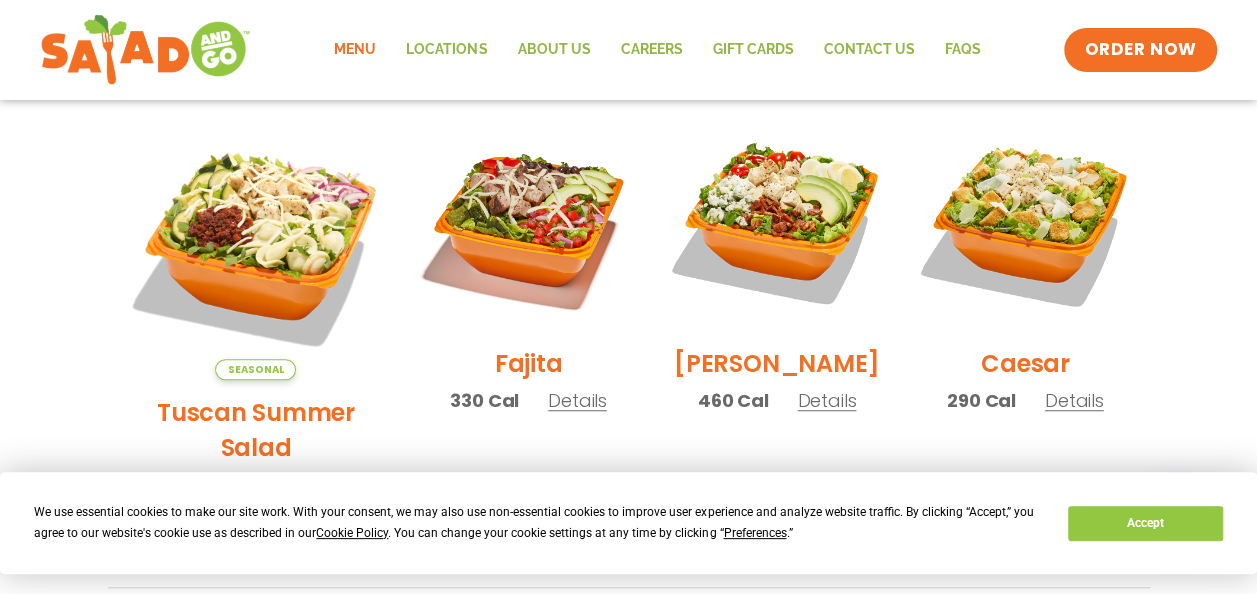 click on "Details" at bounding box center (1074, 400) 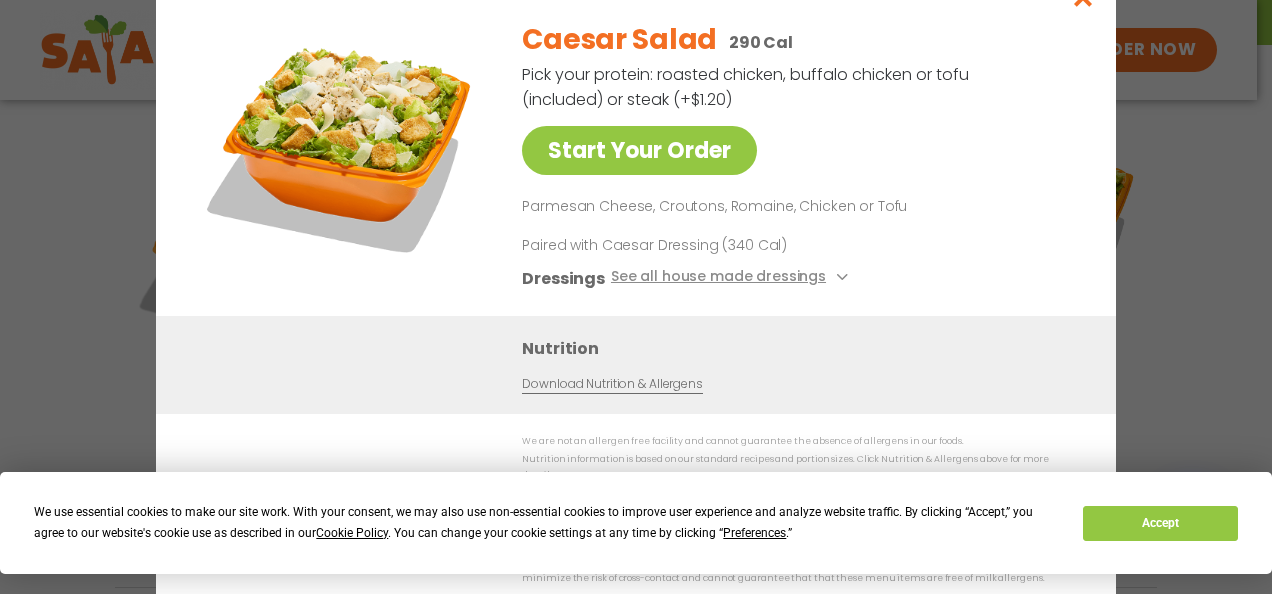 click on "Download Nutrition & Allergens" at bounding box center [612, 384] 